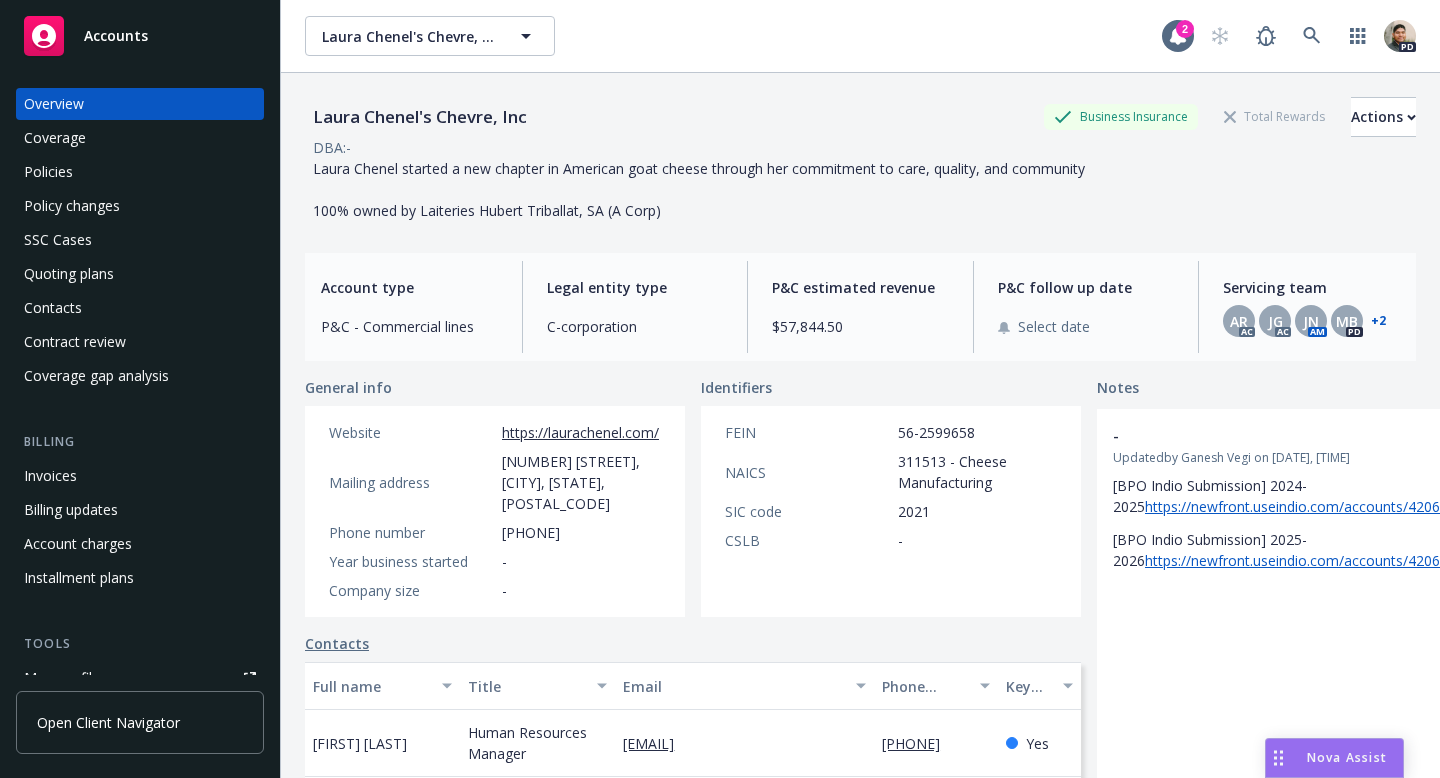 scroll, scrollTop: 0, scrollLeft: 0, axis: both 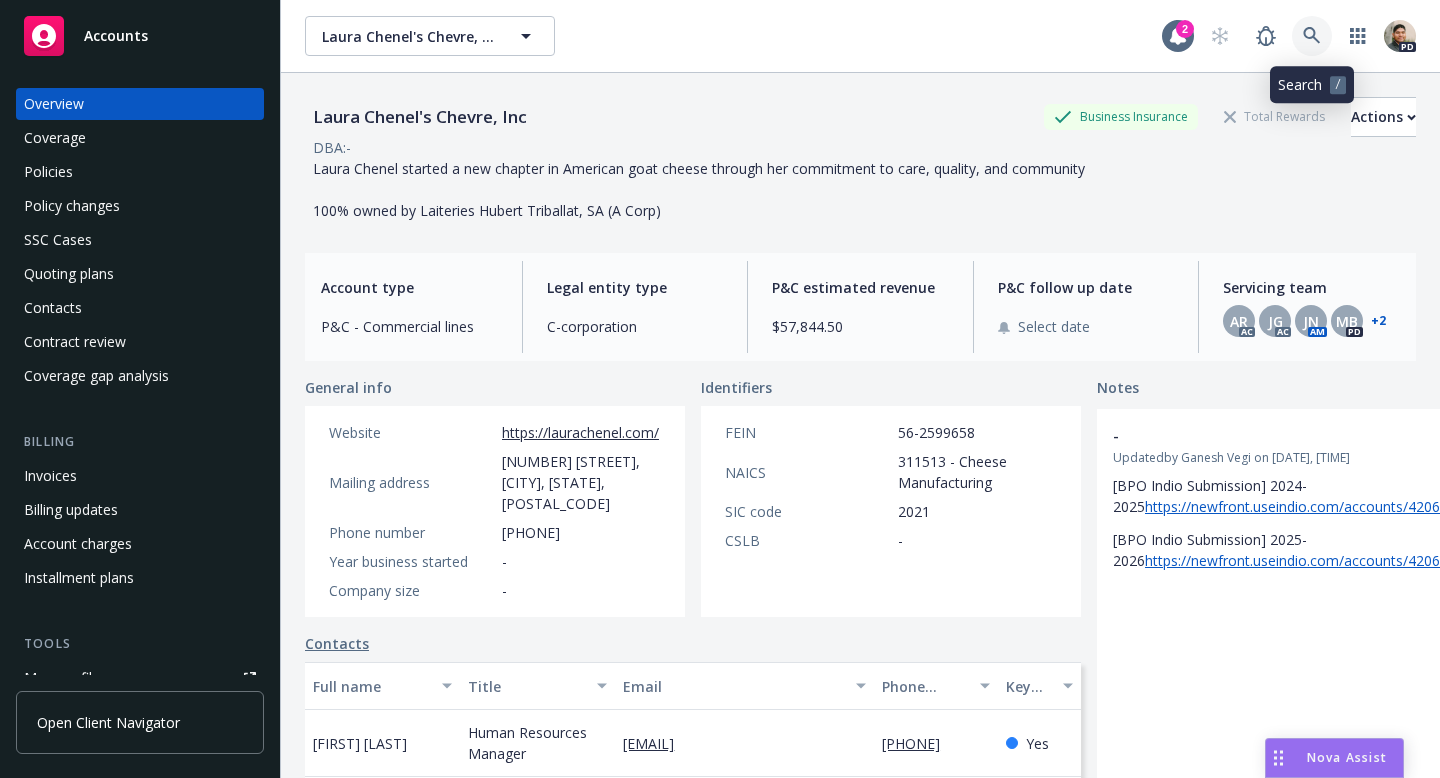 click 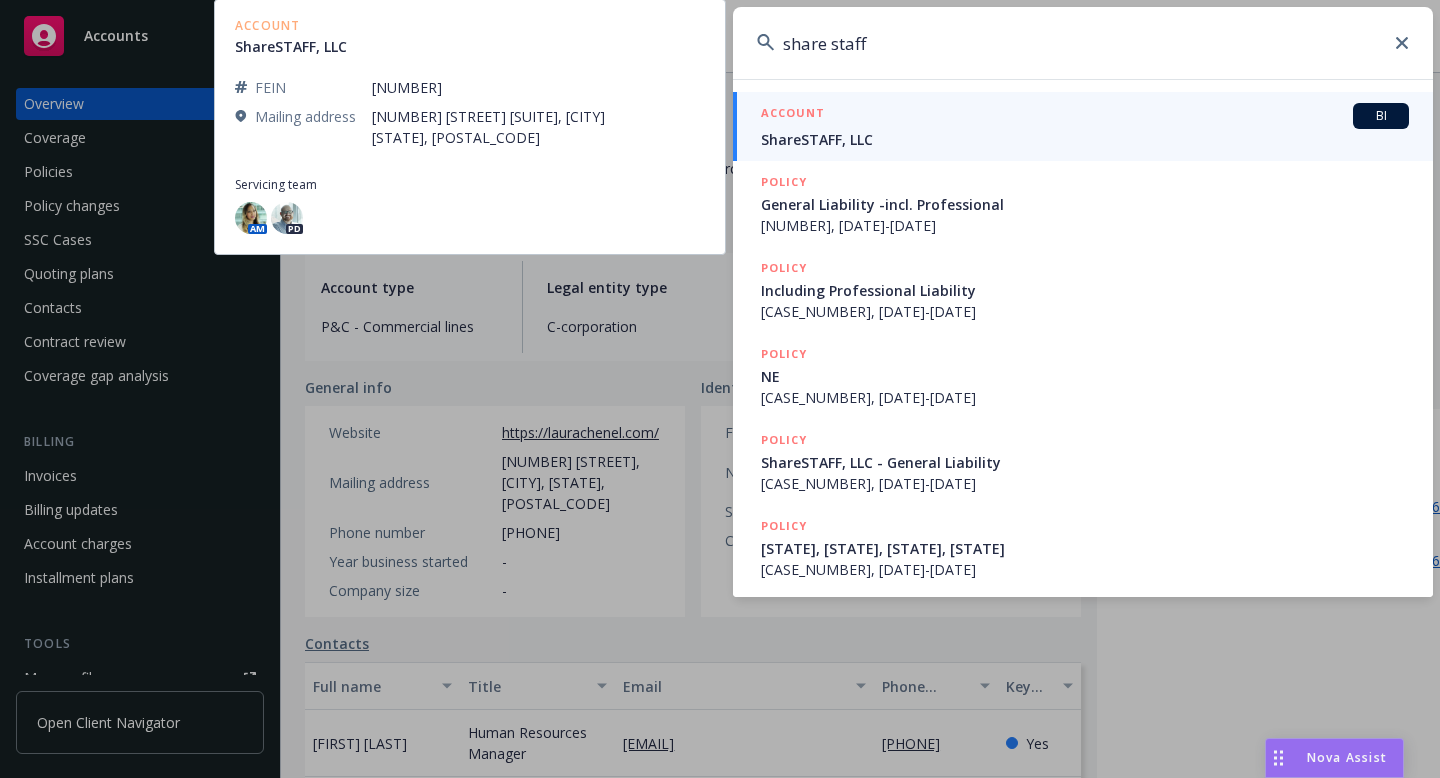 type on "share staff" 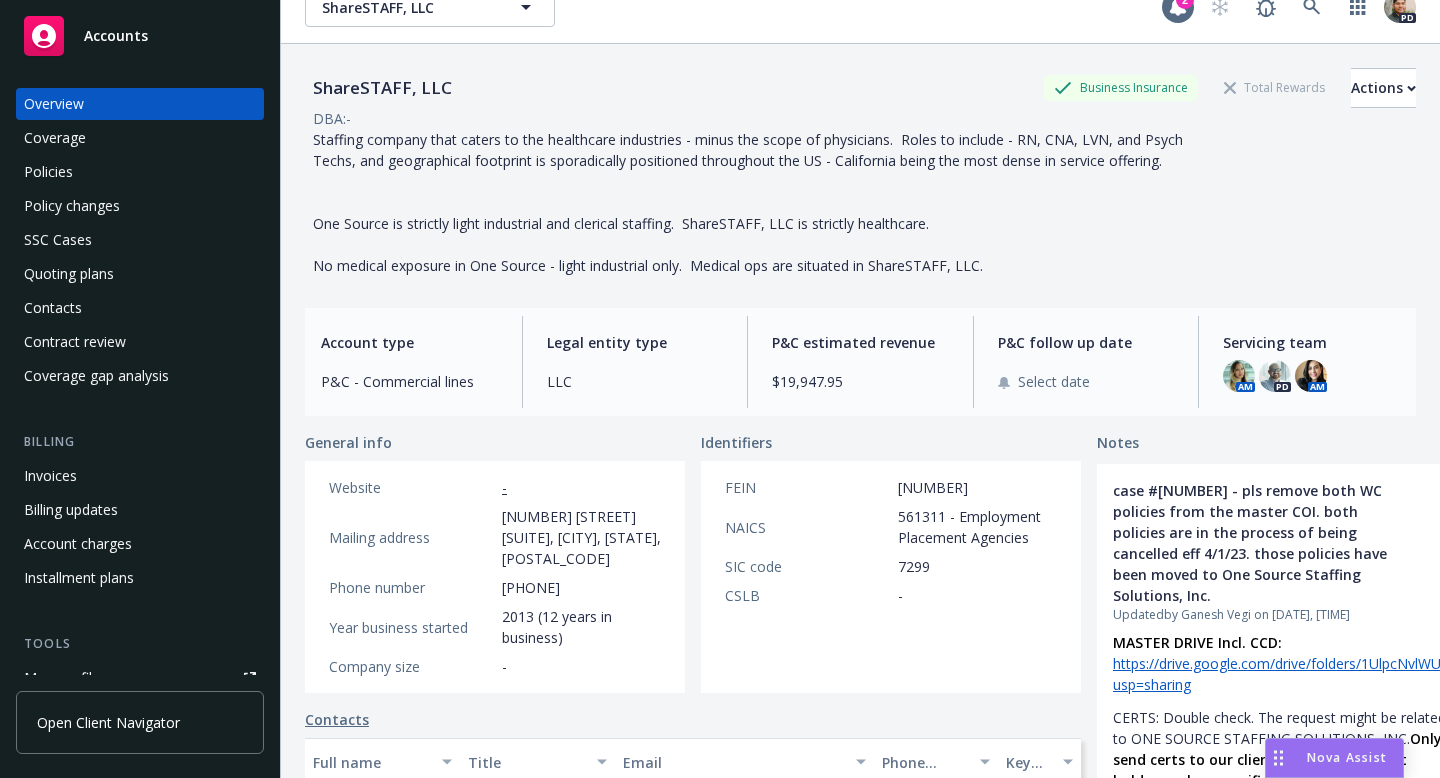 scroll, scrollTop: 0, scrollLeft: 0, axis: both 